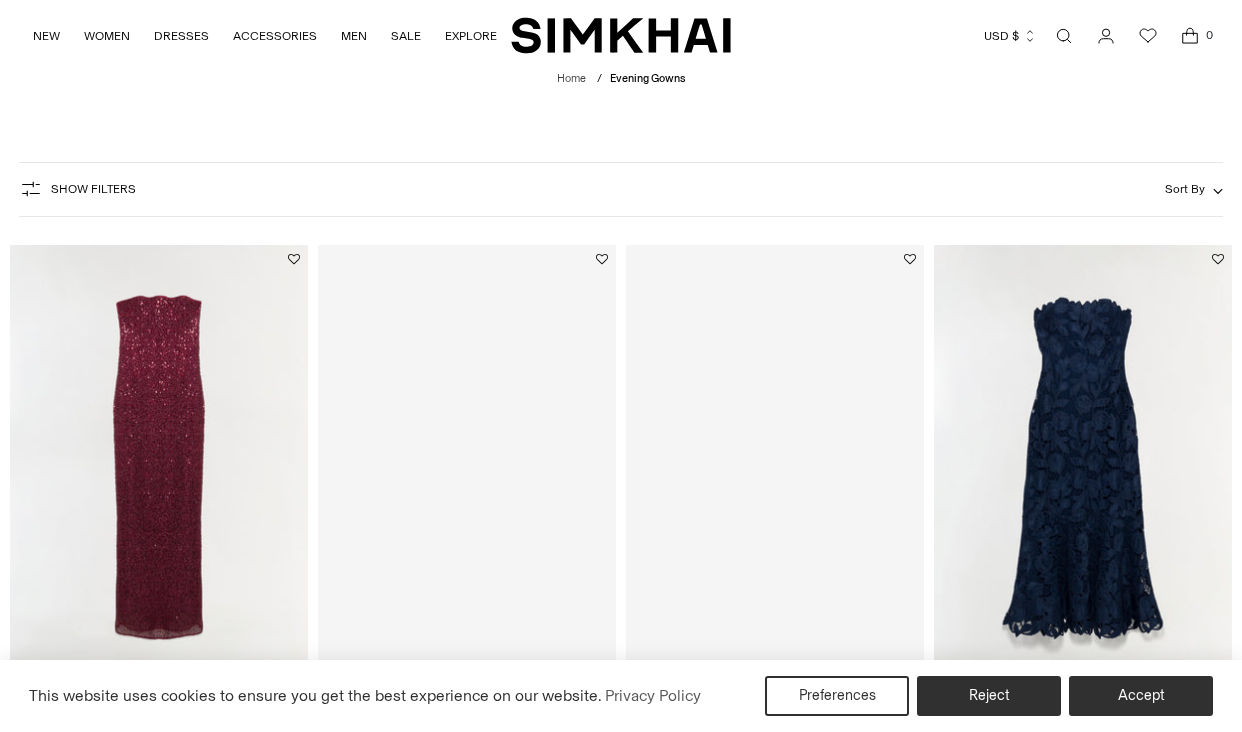 scroll, scrollTop: 3220, scrollLeft: 0, axis: vertical 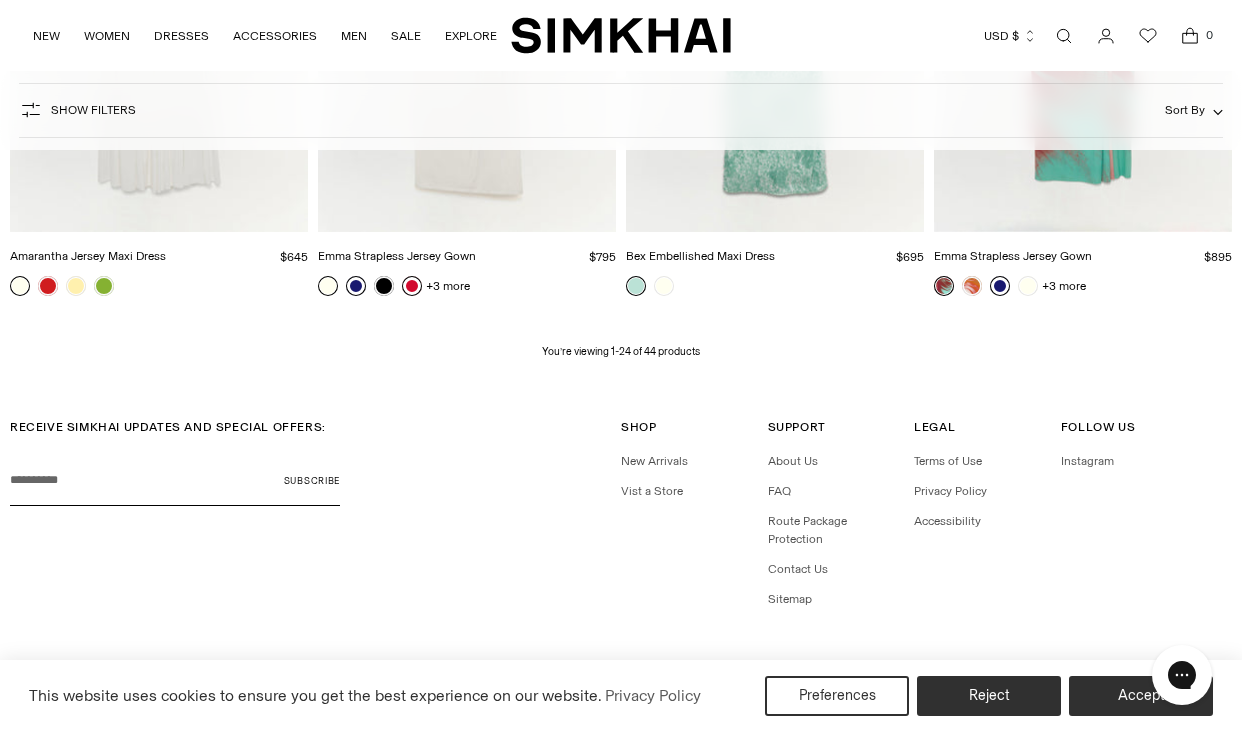 click on "You’re viewing 1-24 of 44
products" at bounding box center [621, 352] 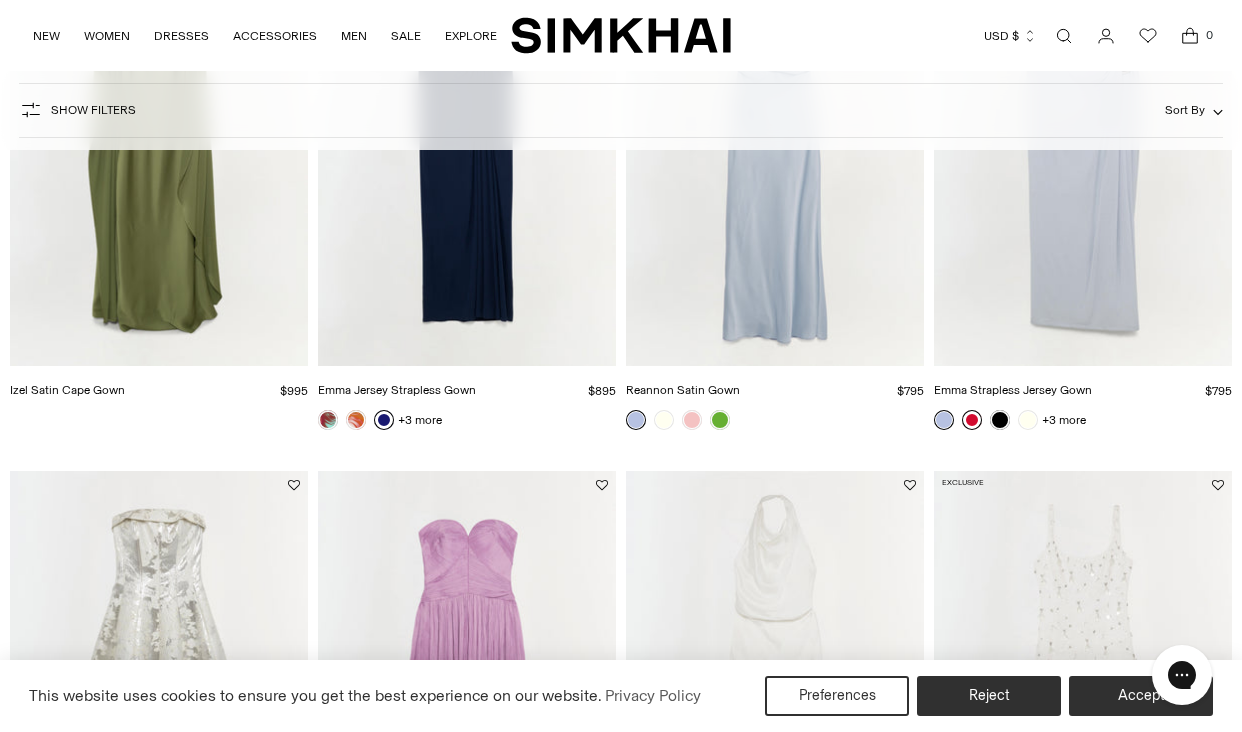 scroll, scrollTop: 359, scrollLeft: 0, axis: vertical 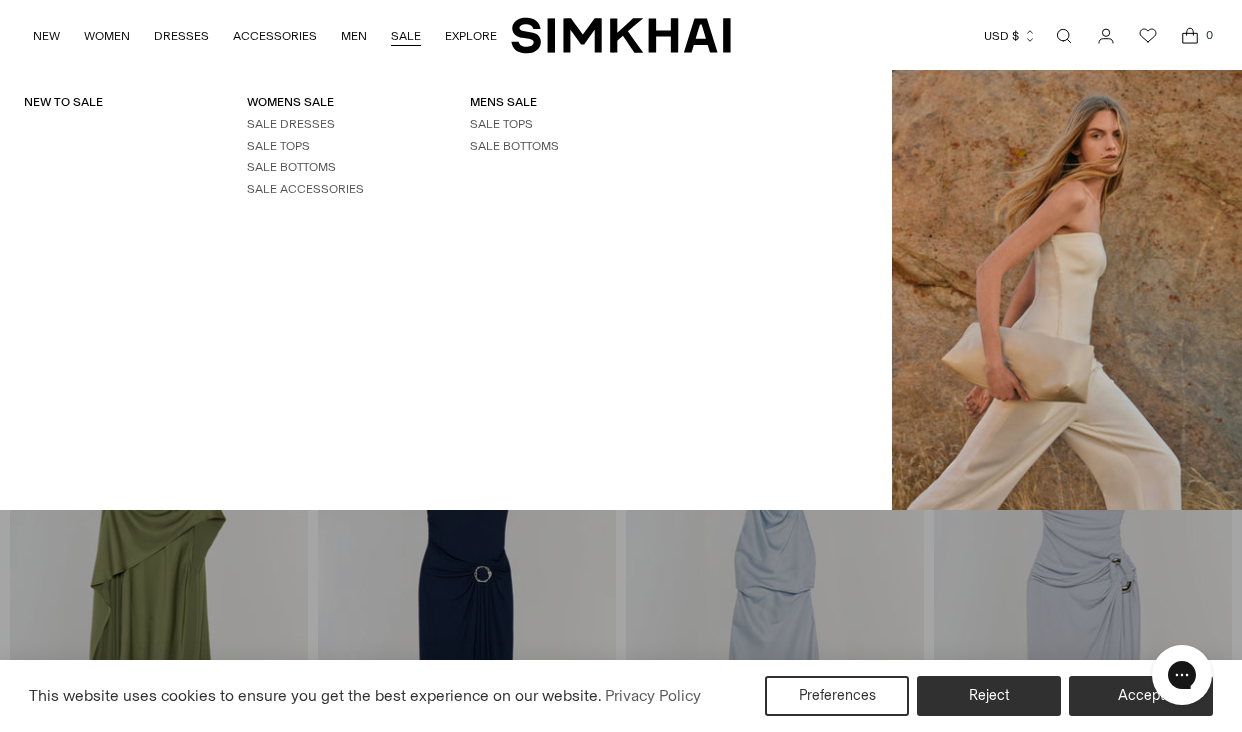click on "SALE" at bounding box center [406, 36] 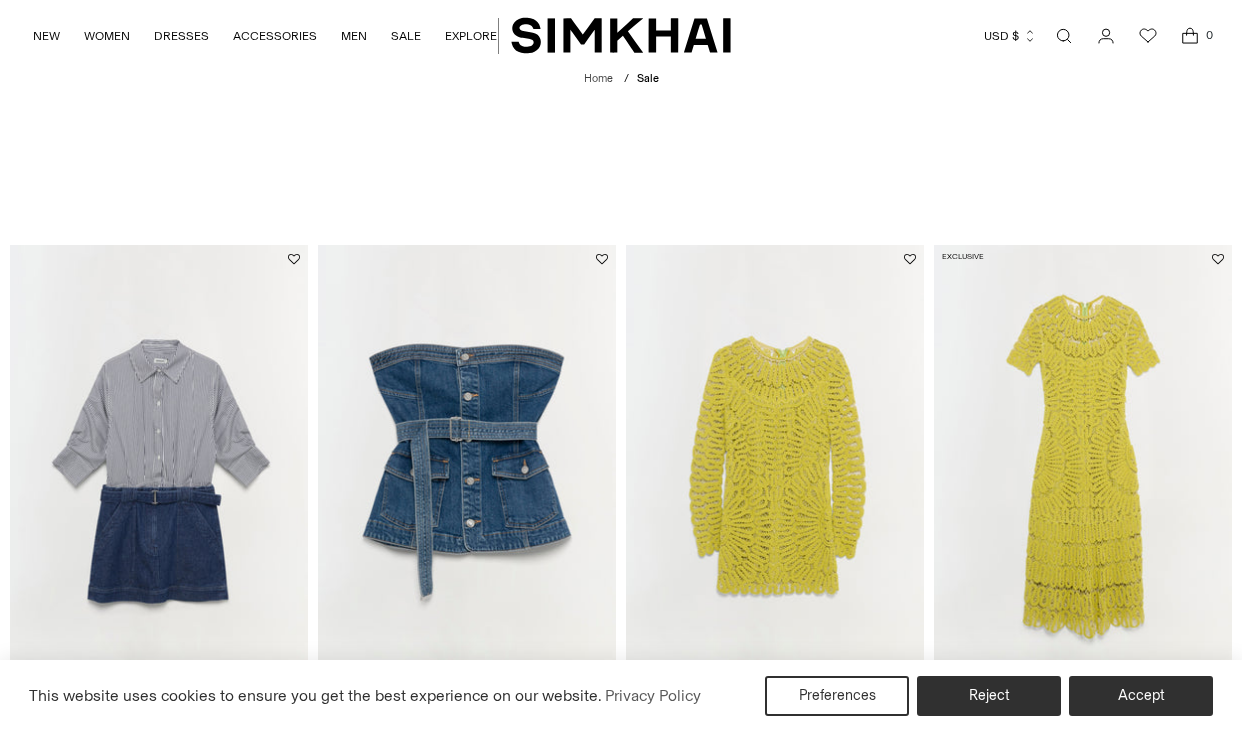 scroll, scrollTop: 0, scrollLeft: 0, axis: both 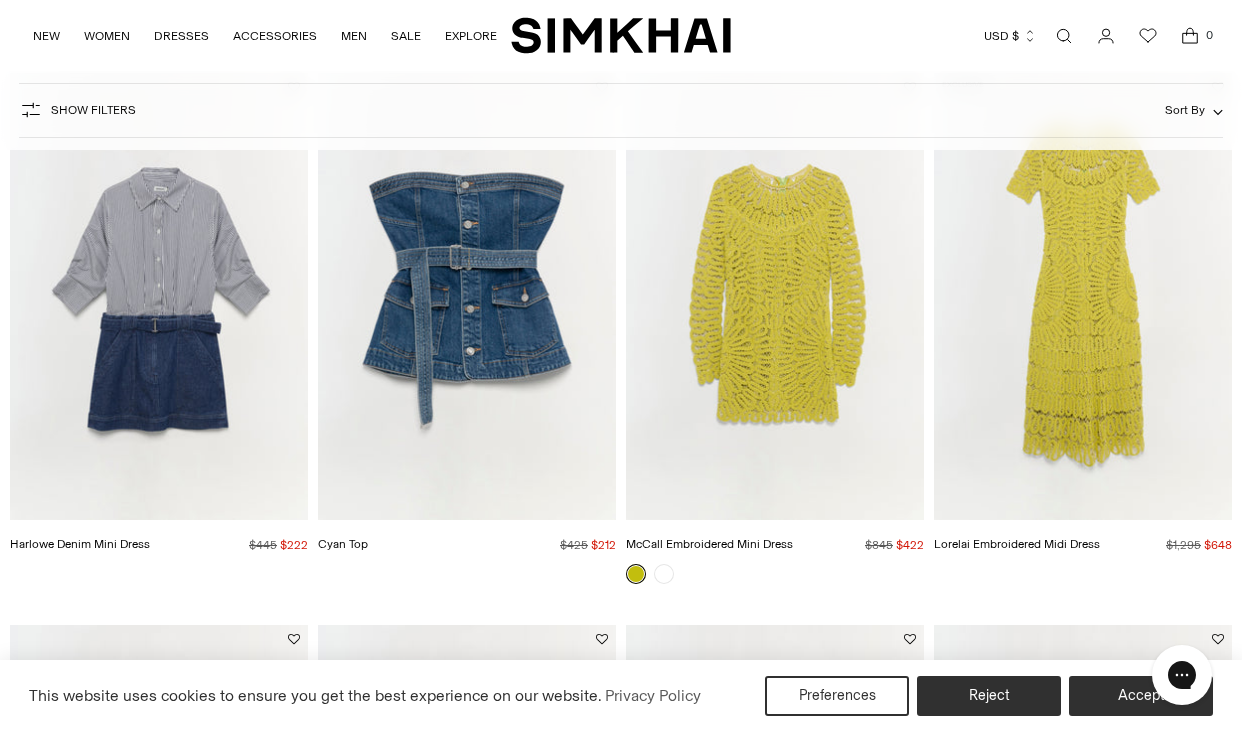 click at bounding box center [0, 0] 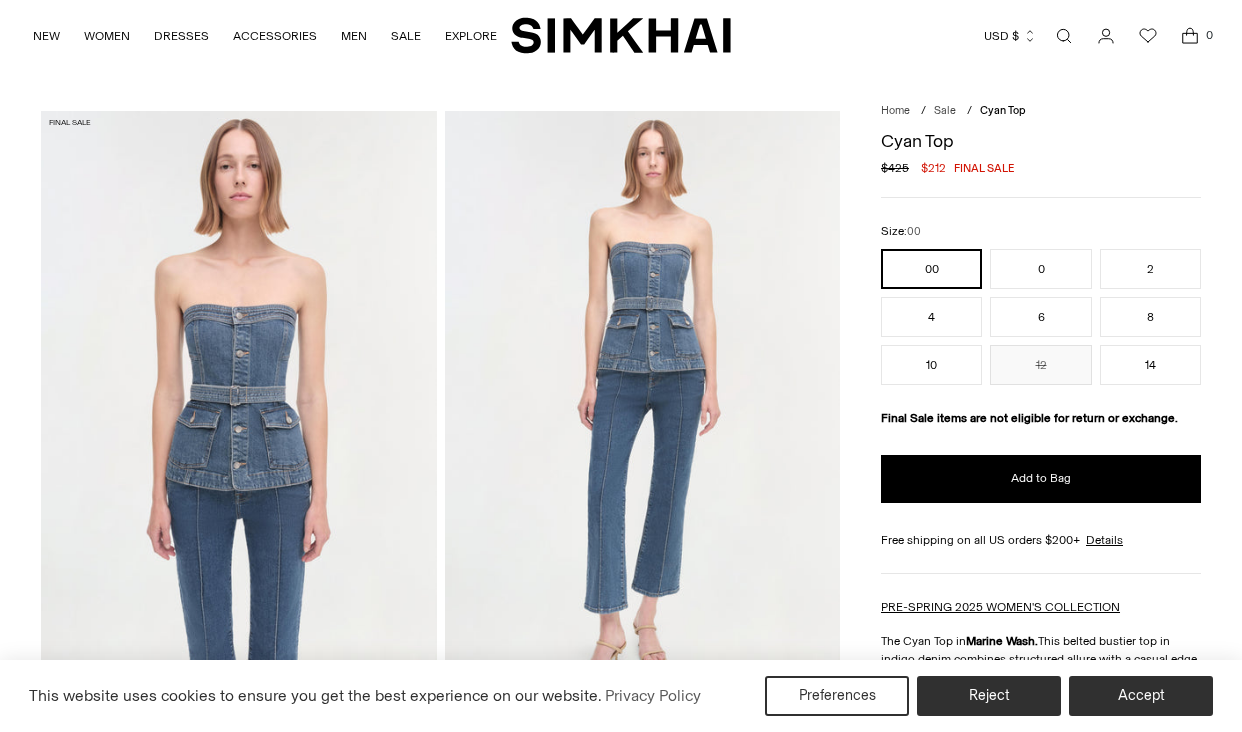 scroll, scrollTop: 0, scrollLeft: 0, axis: both 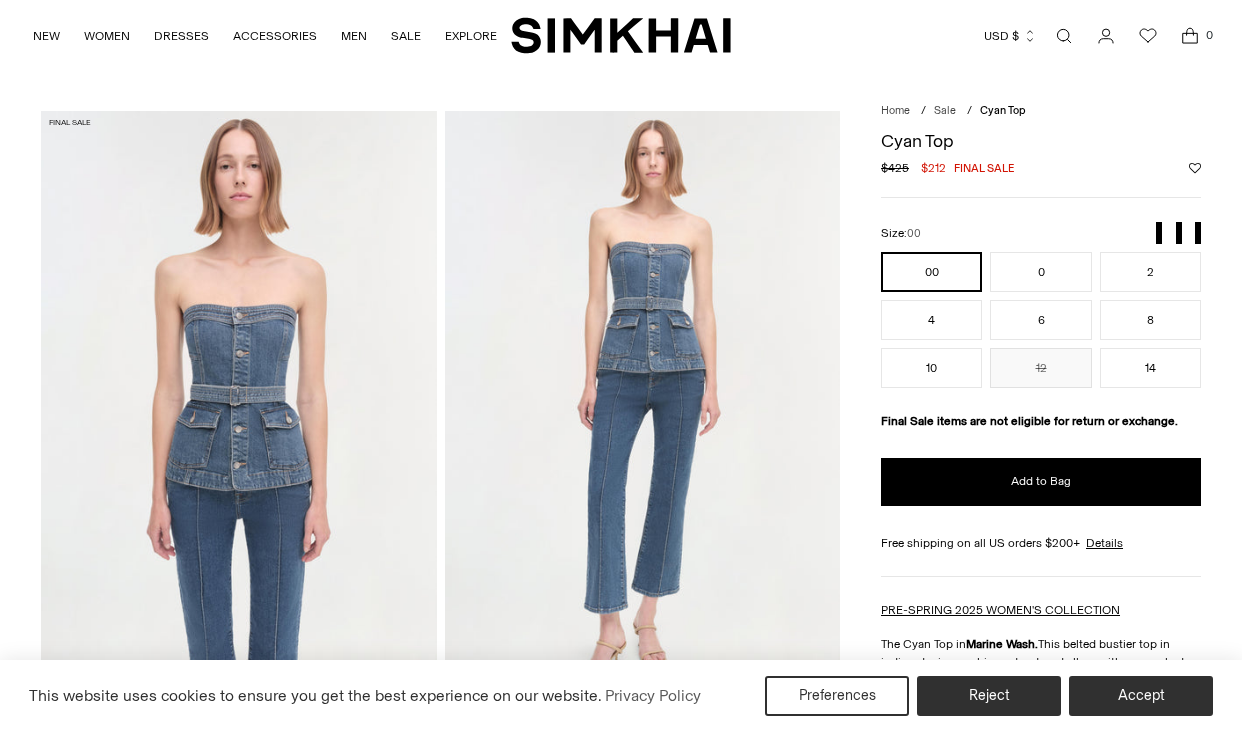 click at bounding box center [0, 3524] 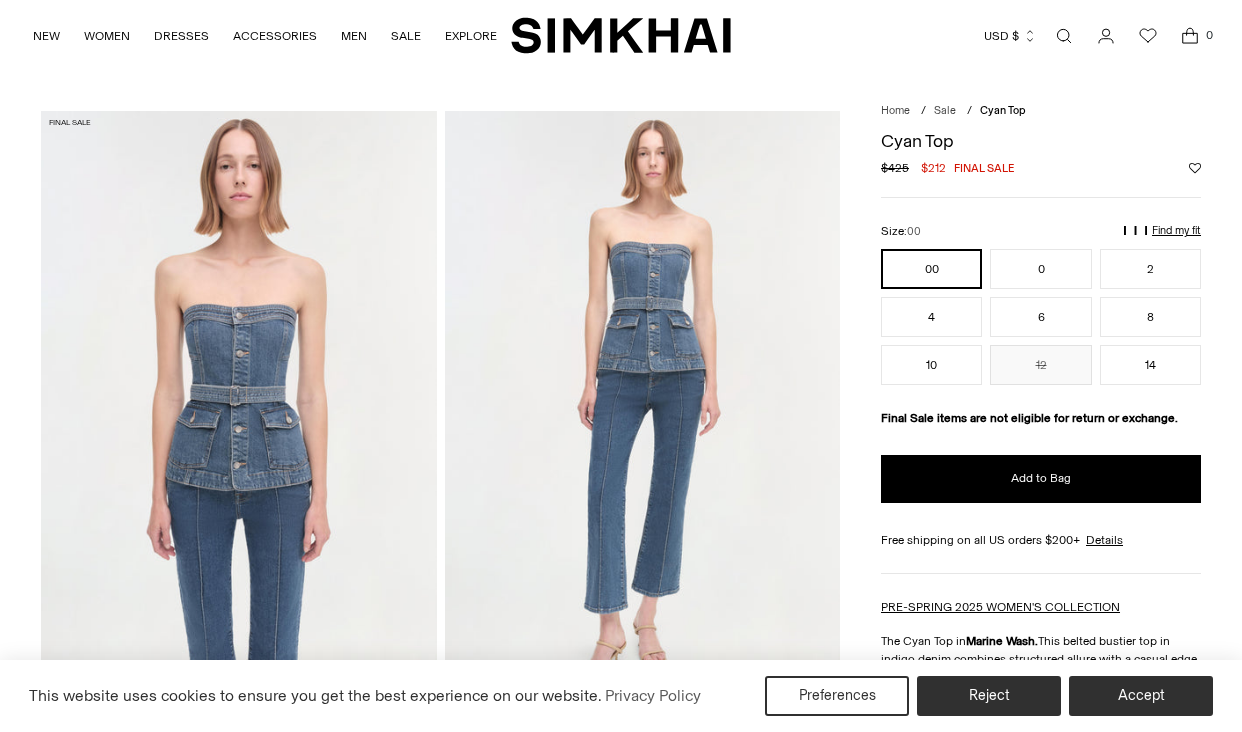 click at bounding box center [0, 3524] 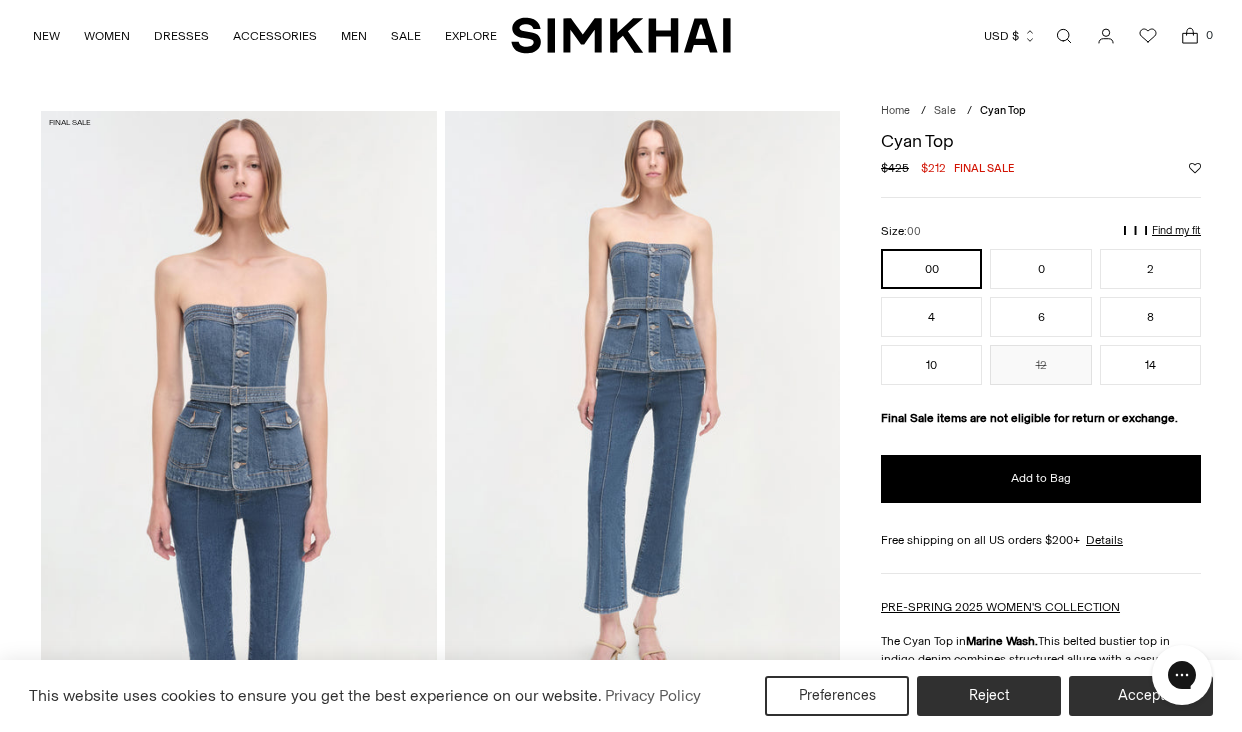scroll, scrollTop: 0, scrollLeft: 0, axis: both 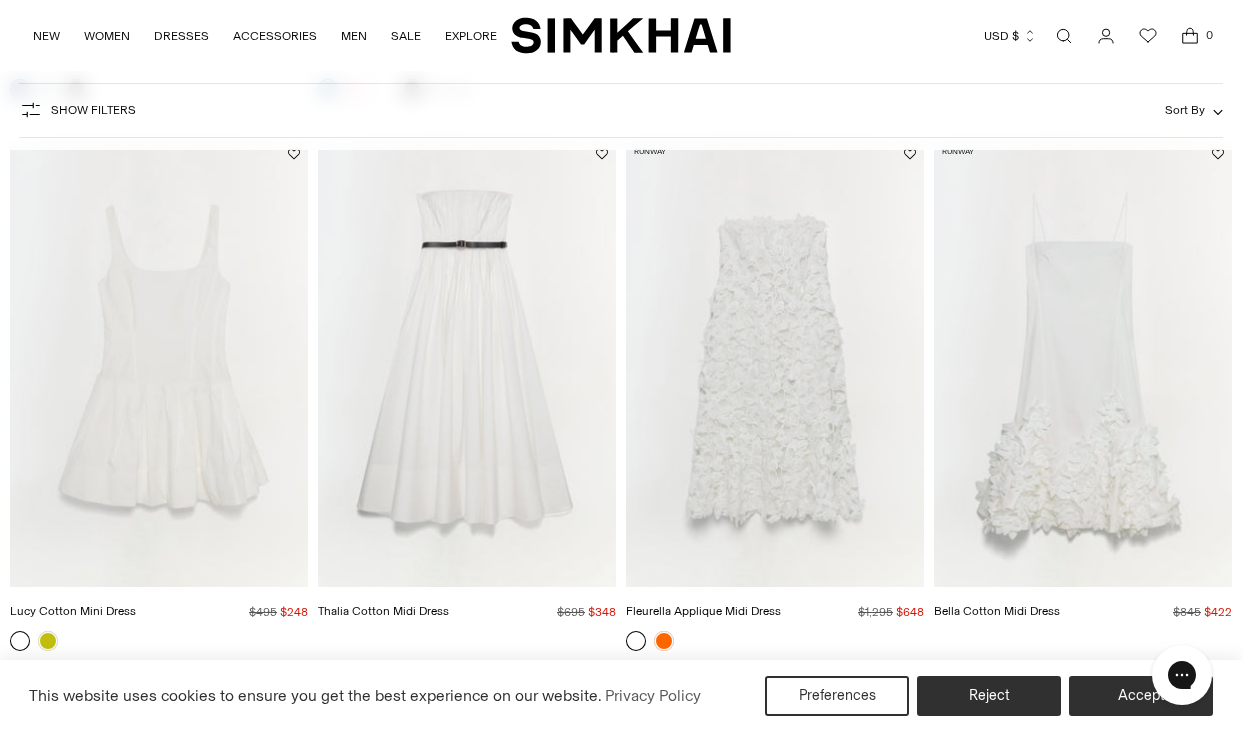 click at bounding box center (0, 0) 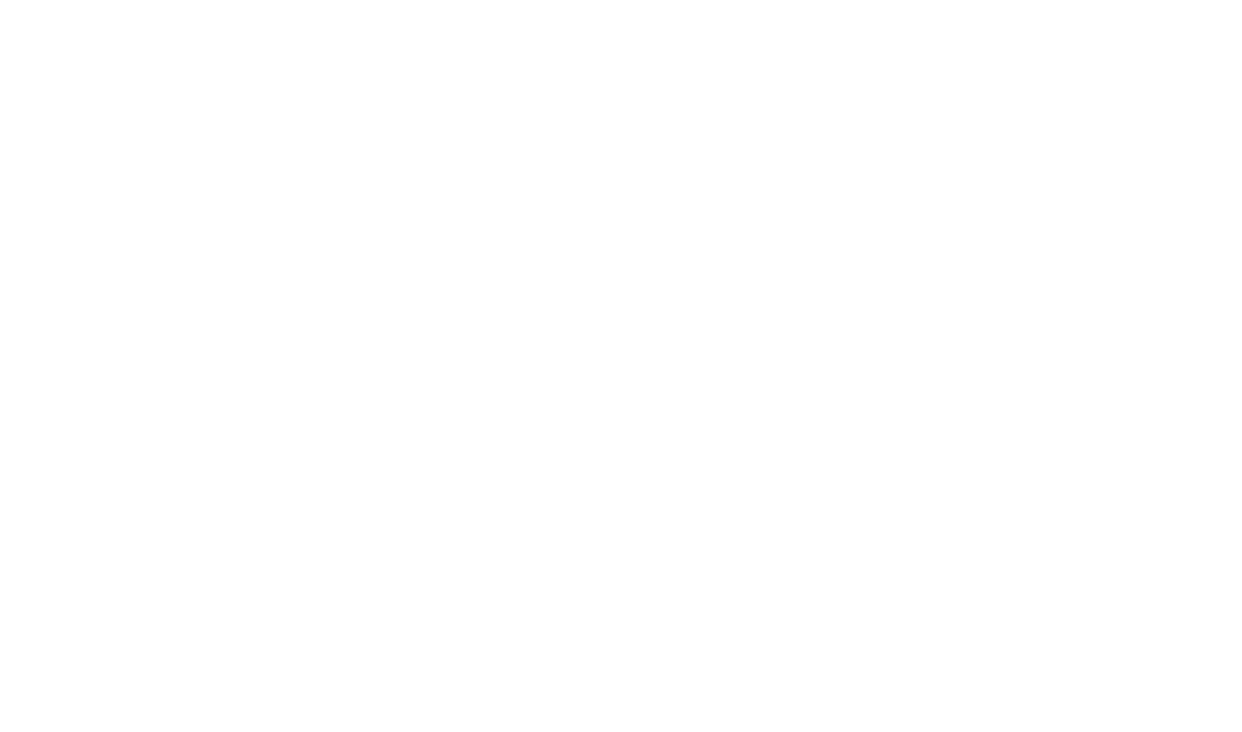 scroll, scrollTop: 0, scrollLeft: 0, axis: both 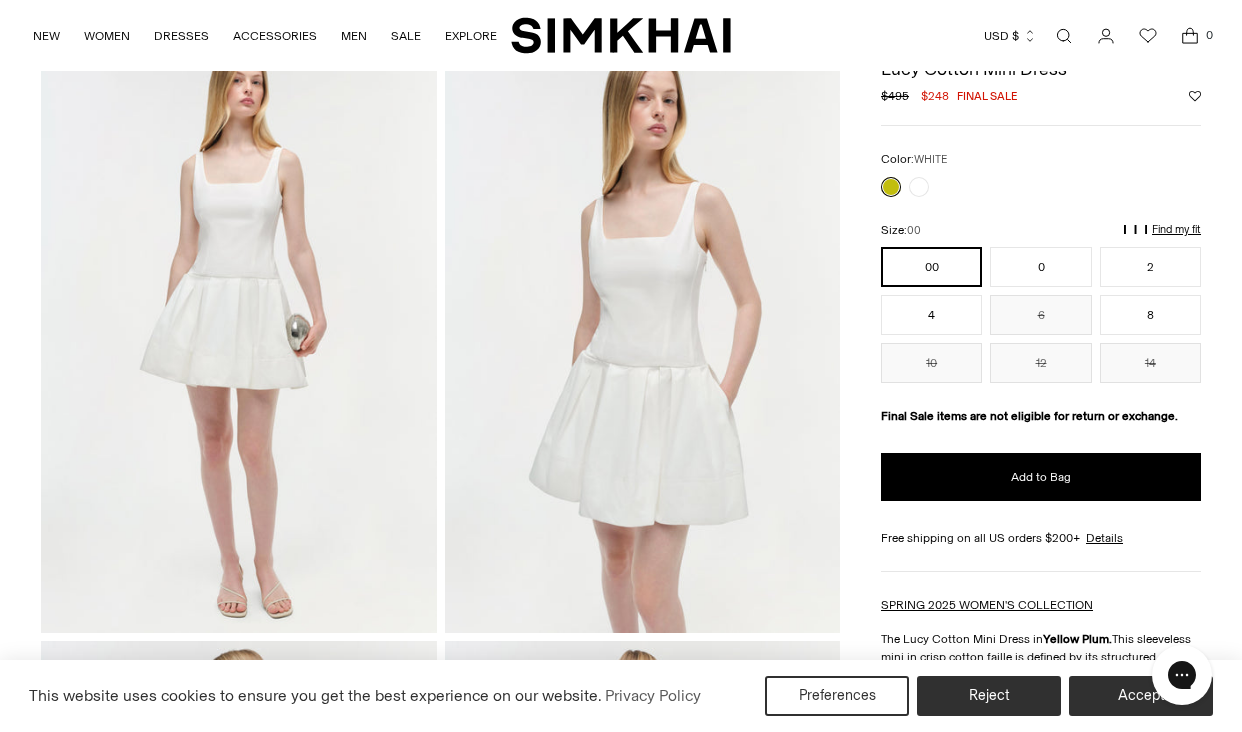 click at bounding box center (891, 187) 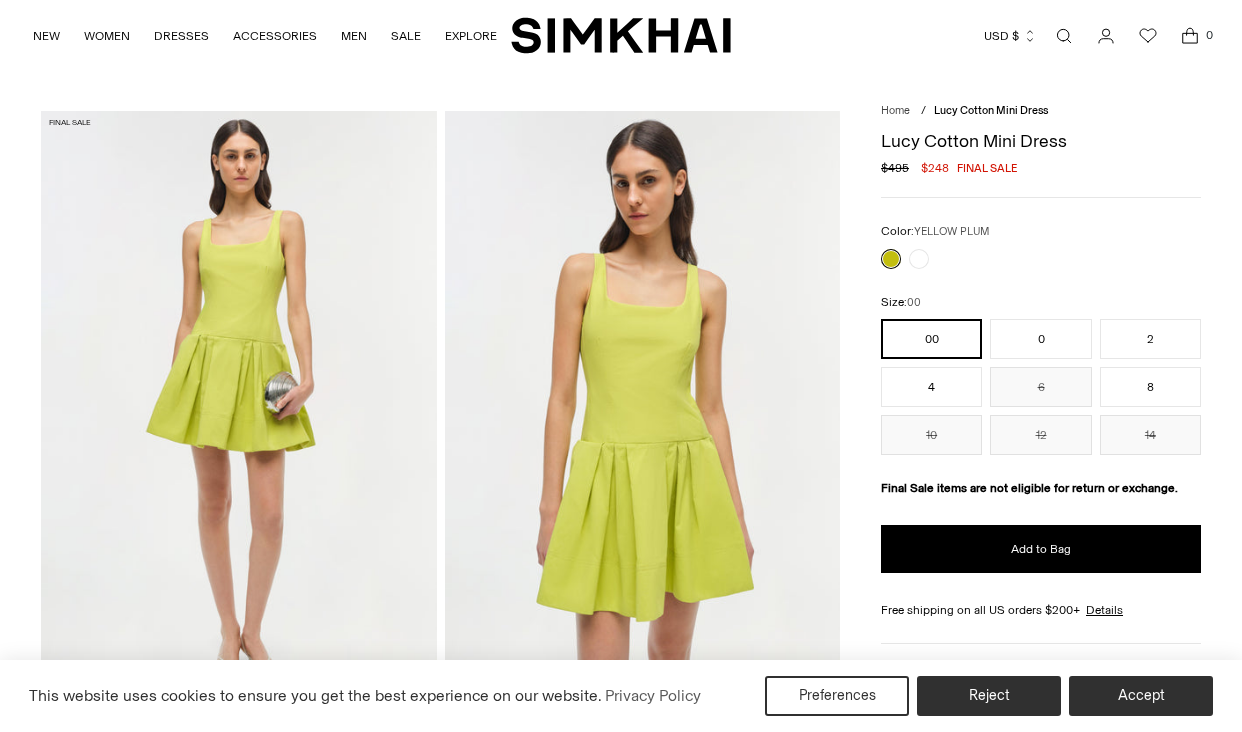 scroll, scrollTop: 0, scrollLeft: 0, axis: both 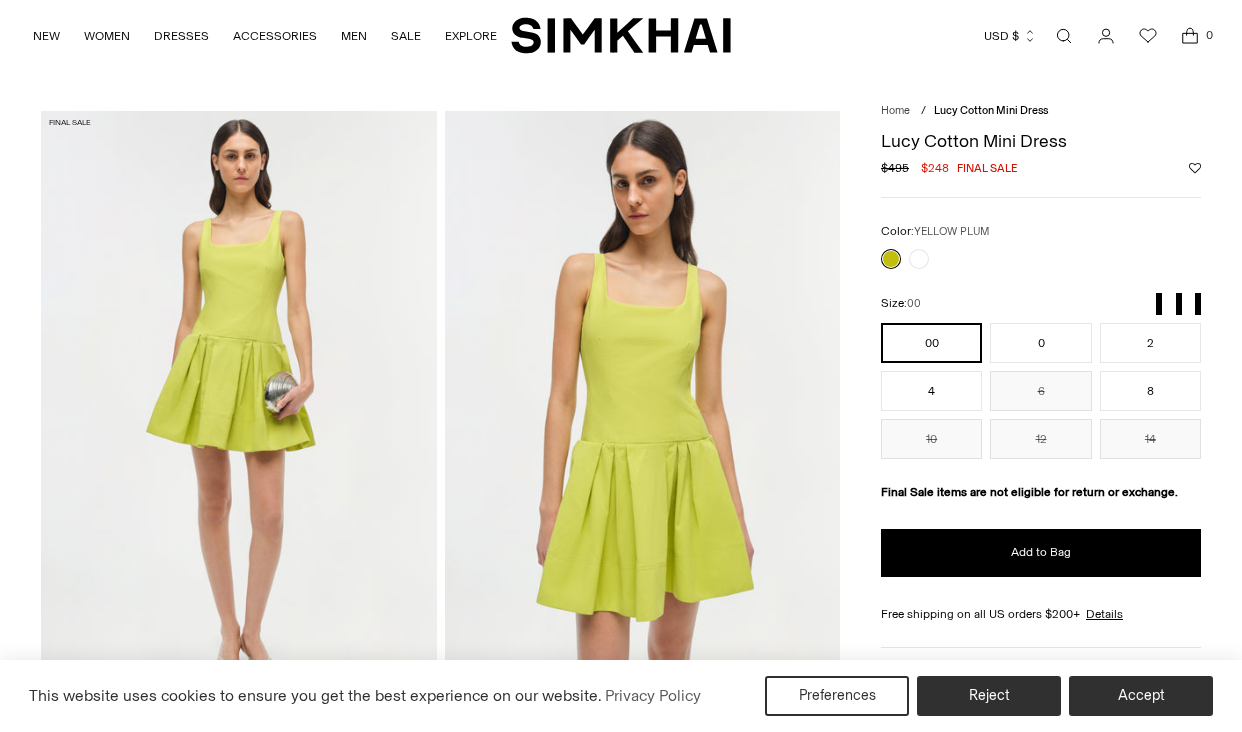 click at bounding box center [0, 3524] 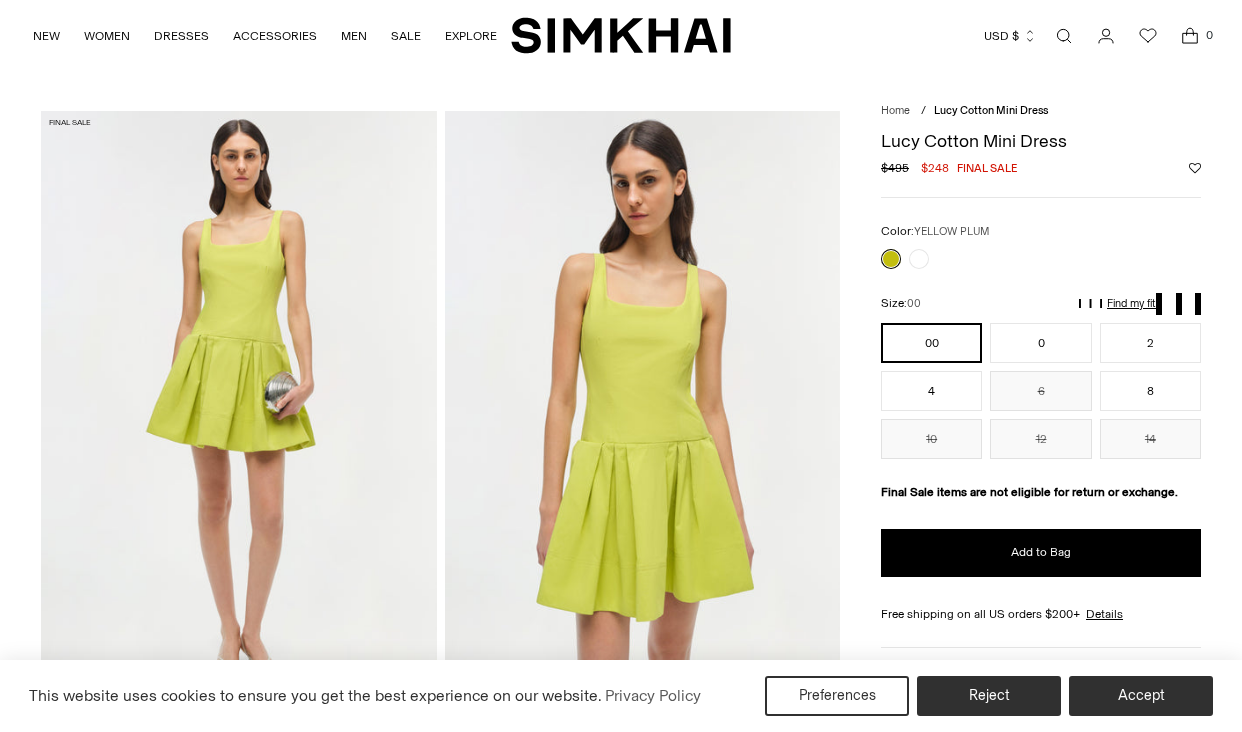 scroll, scrollTop: 0, scrollLeft: 0, axis: both 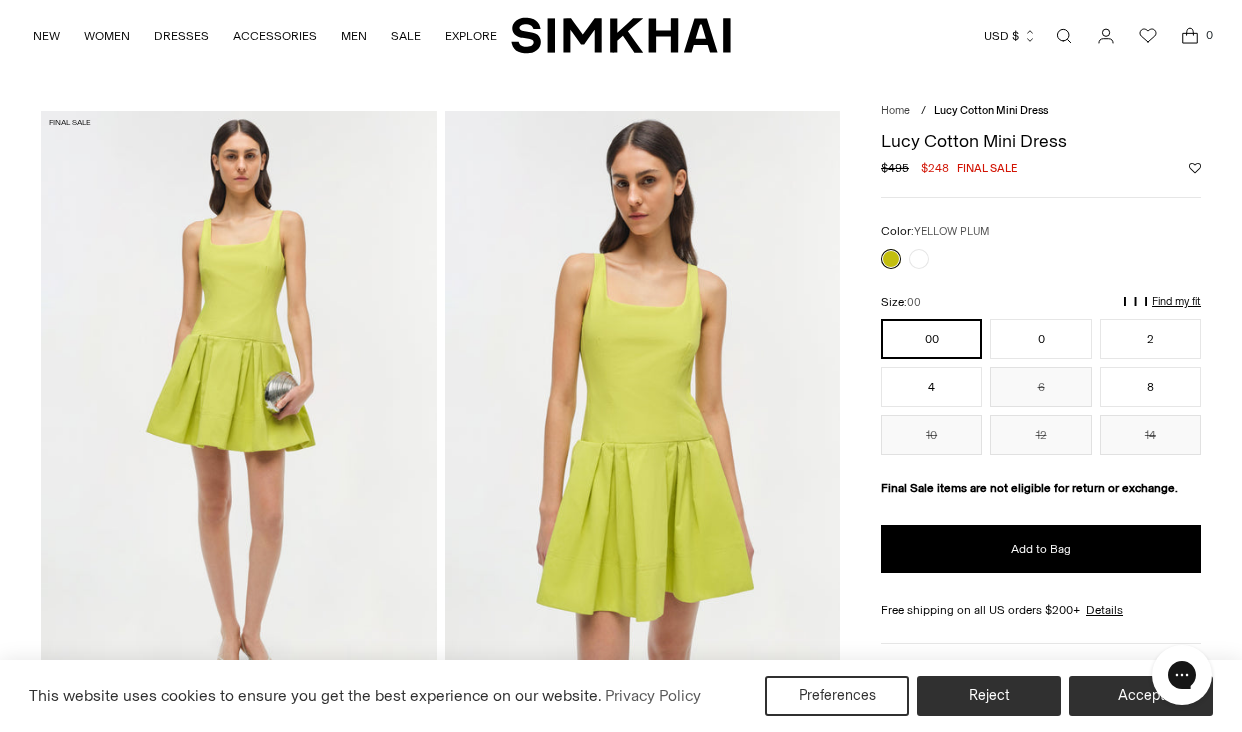click at bounding box center (0, 3524) 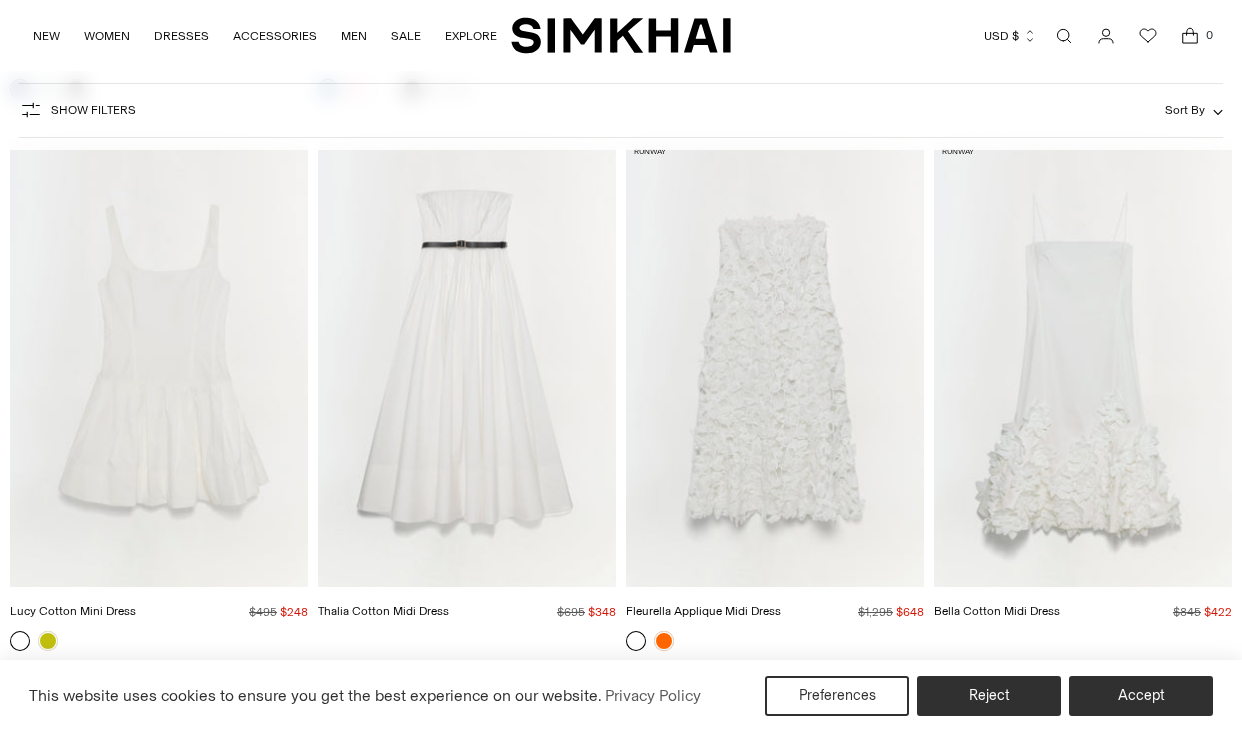 scroll, scrollTop: 0, scrollLeft: 0, axis: both 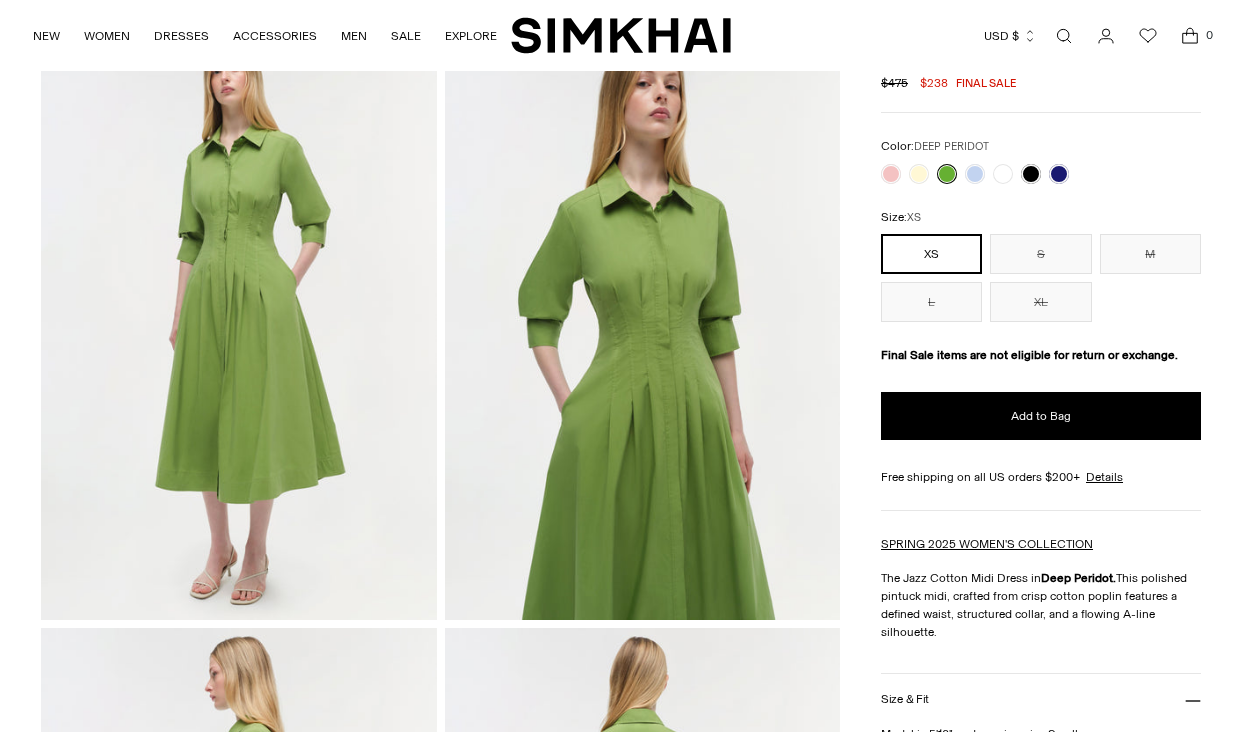 click at bounding box center [0, 3530] 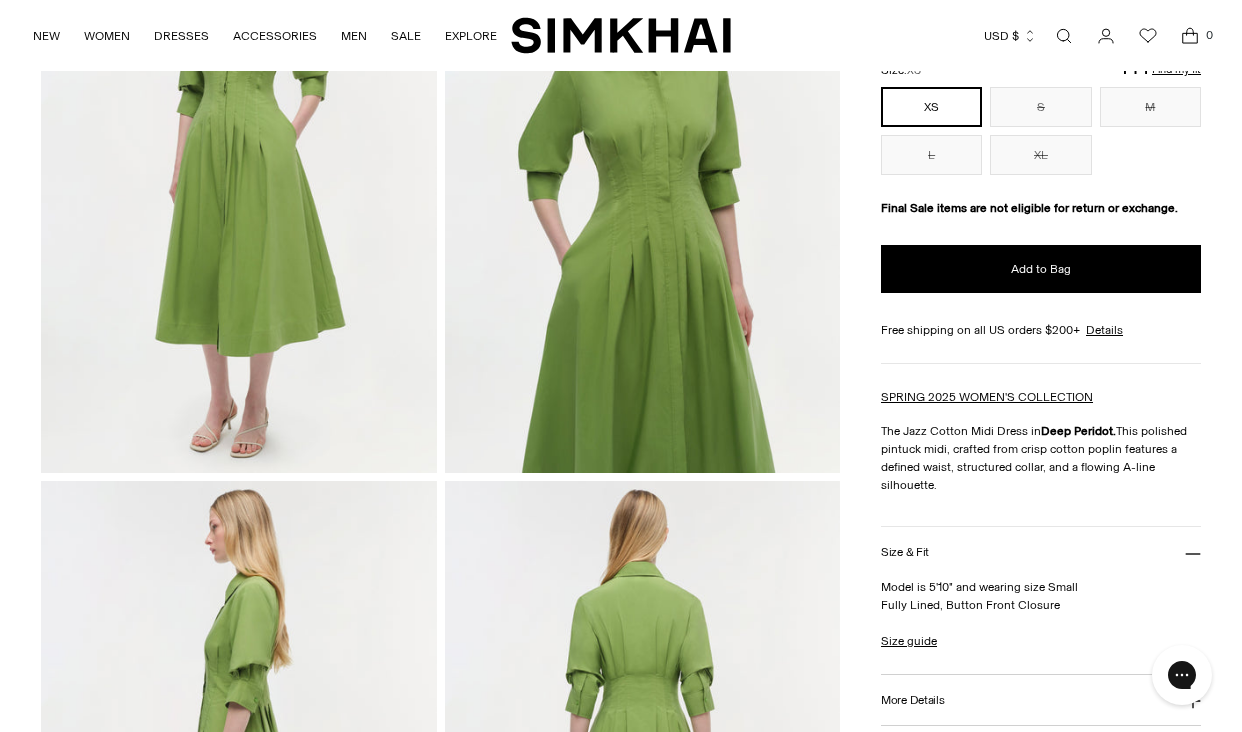 scroll, scrollTop: 231, scrollLeft: 0, axis: vertical 